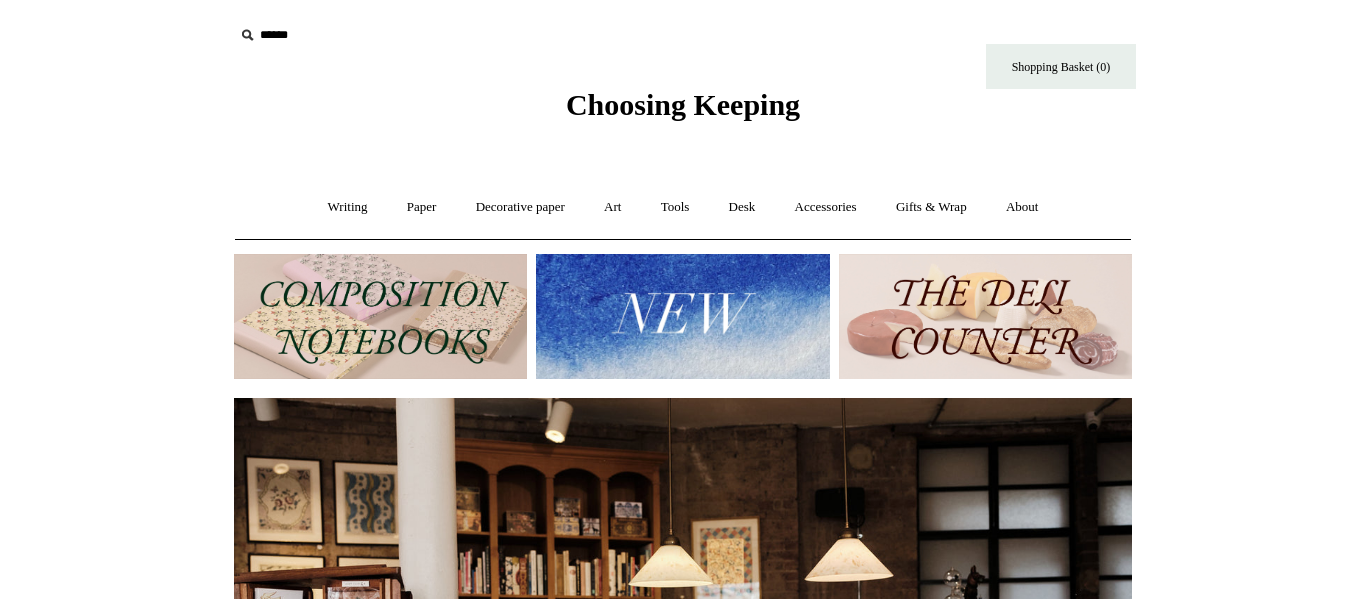 scroll, scrollTop: 0, scrollLeft: 0, axis: both 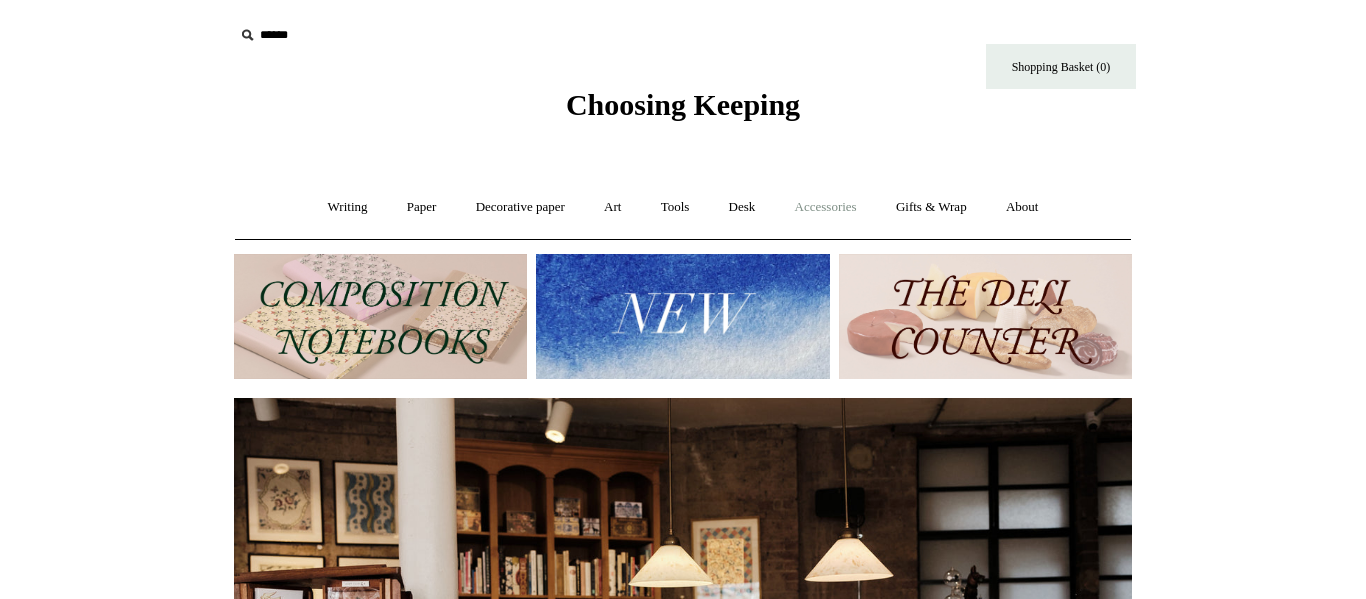 click on "Accessories +" at bounding box center [826, 207] 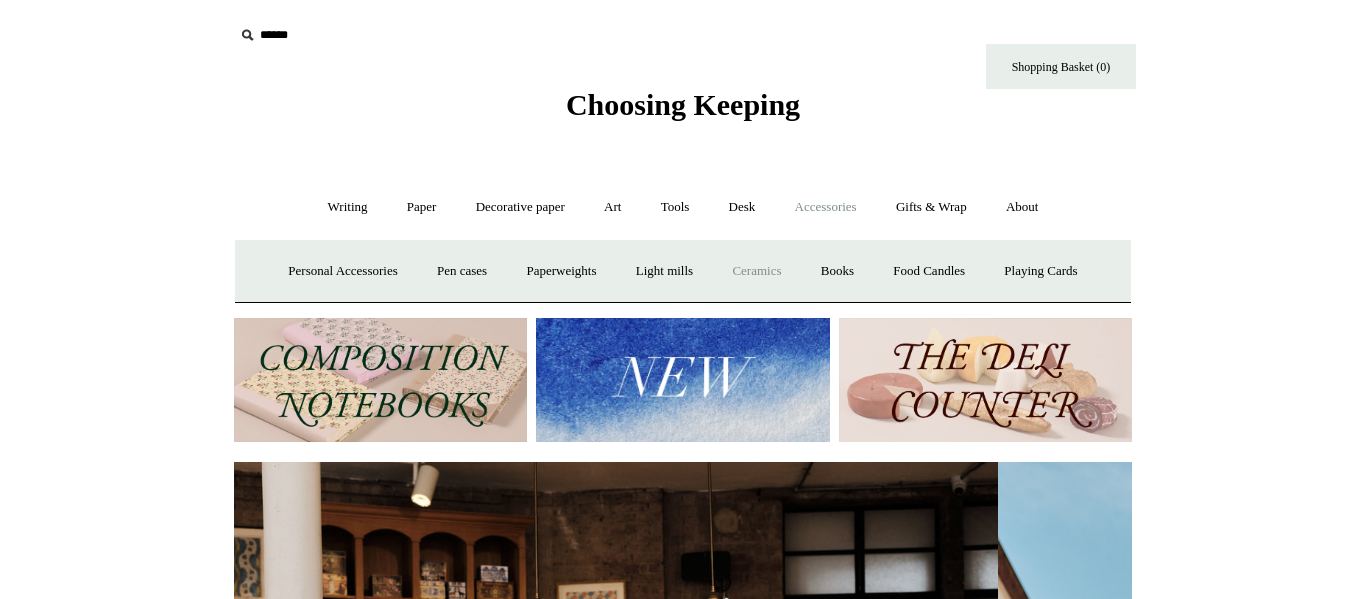 scroll, scrollTop: 0, scrollLeft: 0, axis: both 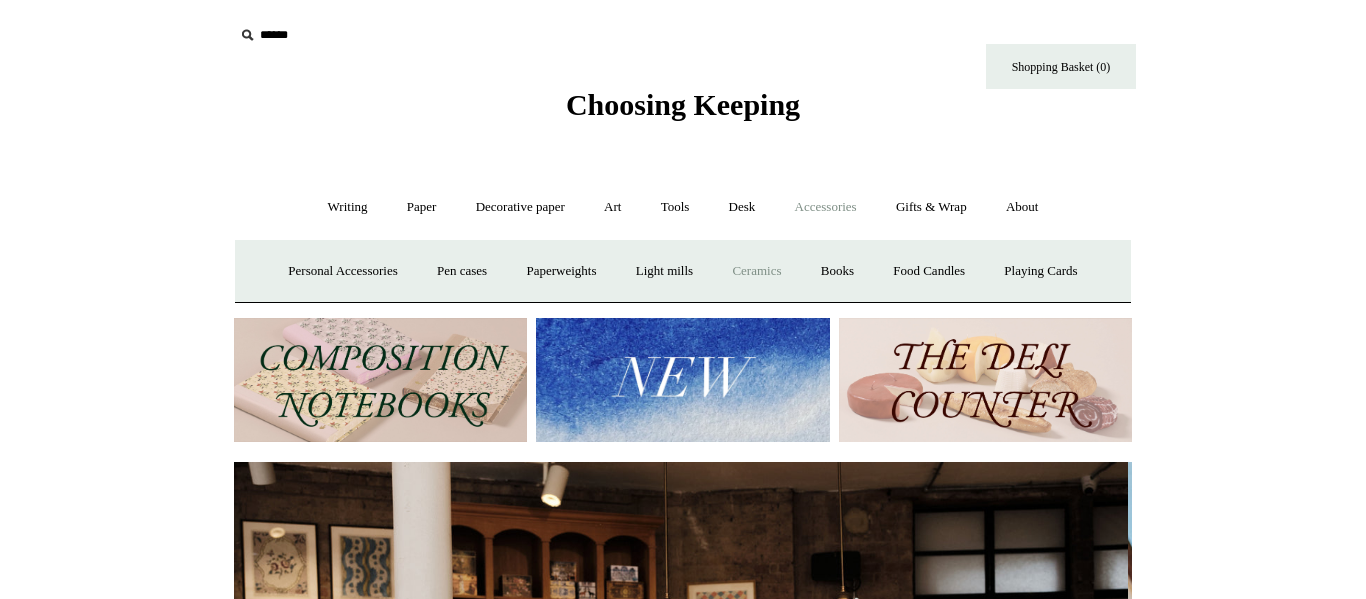 click on "Ceramics  +" at bounding box center (756, 271) 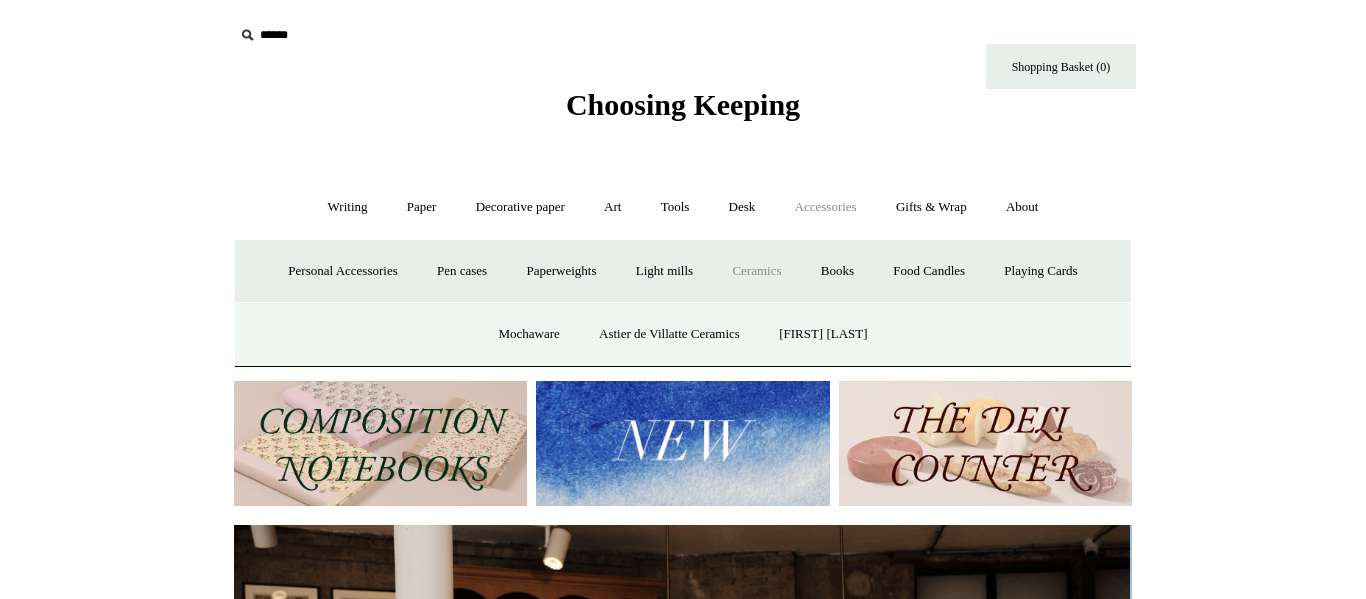 scroll, scrollTop: 0, scrollLeft: 0, axis: both 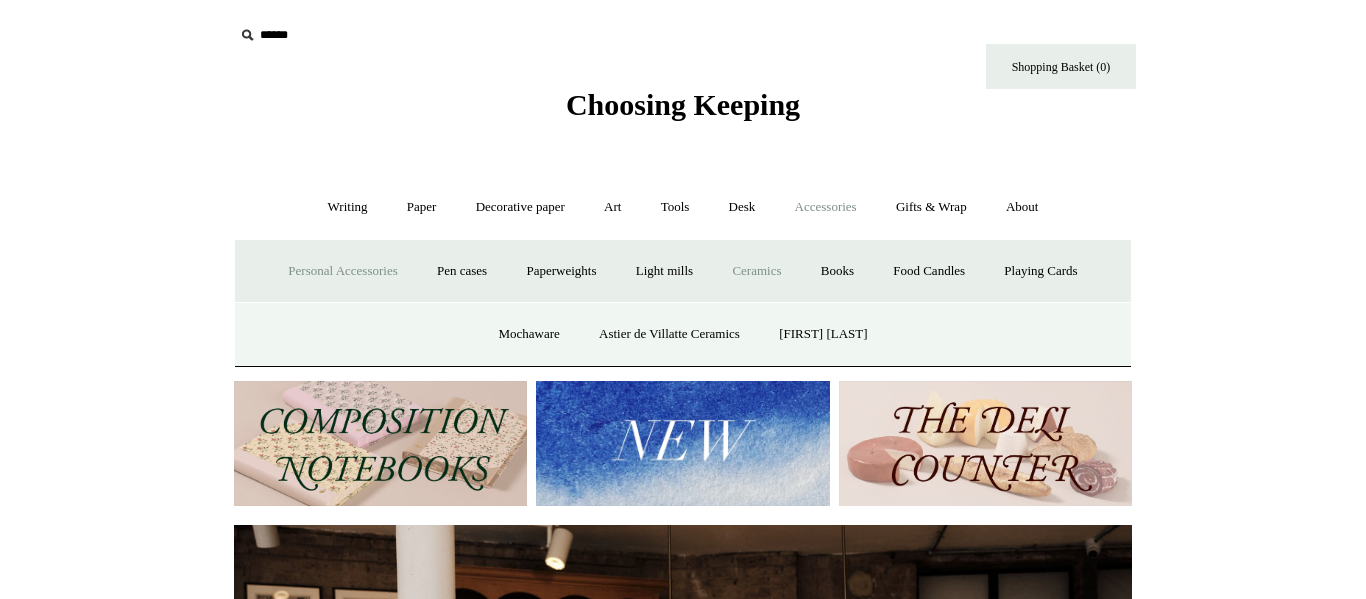 click on "Personal Accessories +" at bounding box center [342, 271] 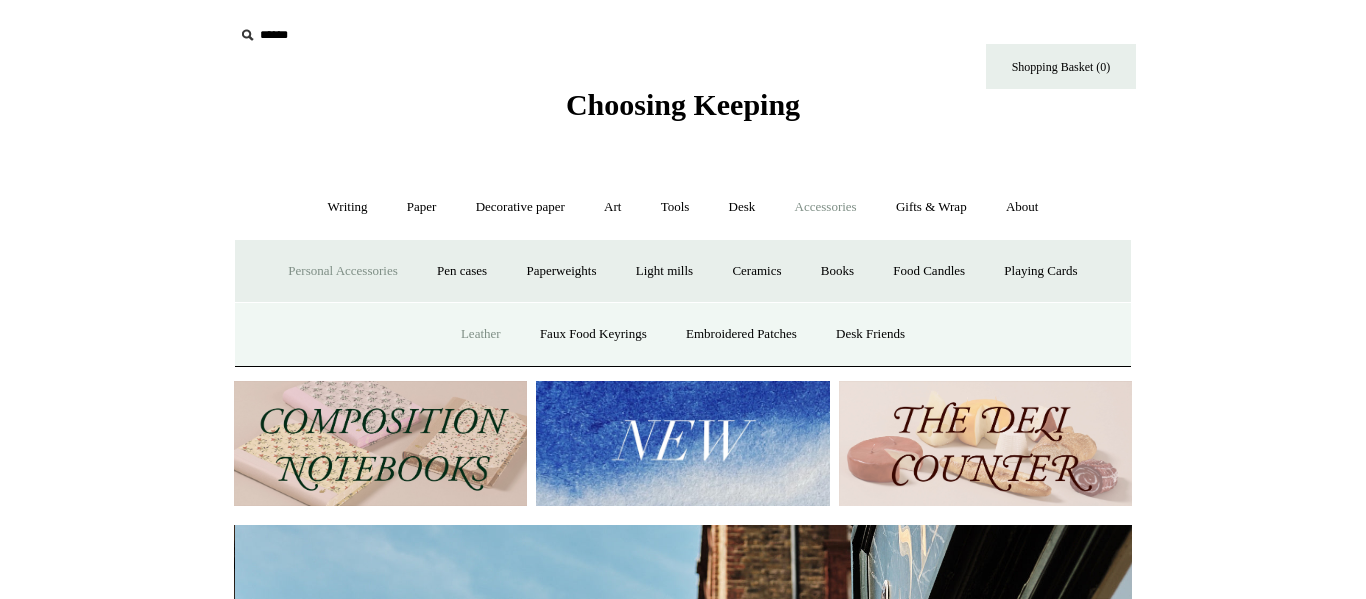 scroll, scrollTop: 0, scrollLeft: 898, axis: horizontal 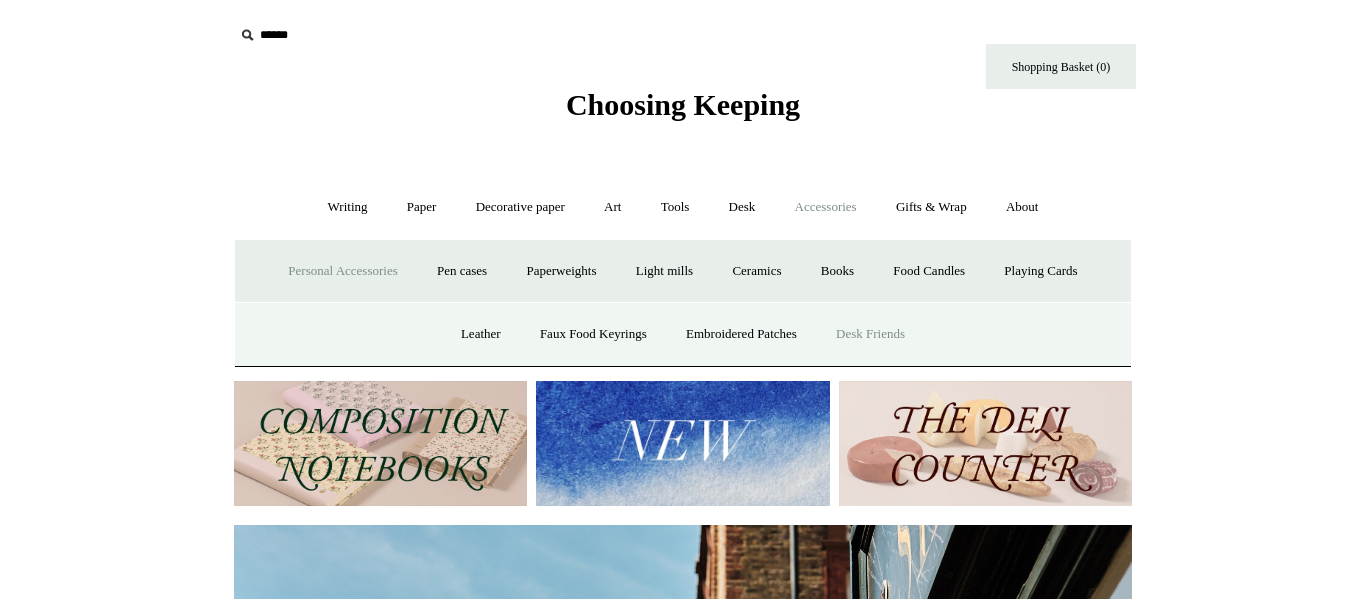 click on "Desk Friends" at bounding box center [870, 334] 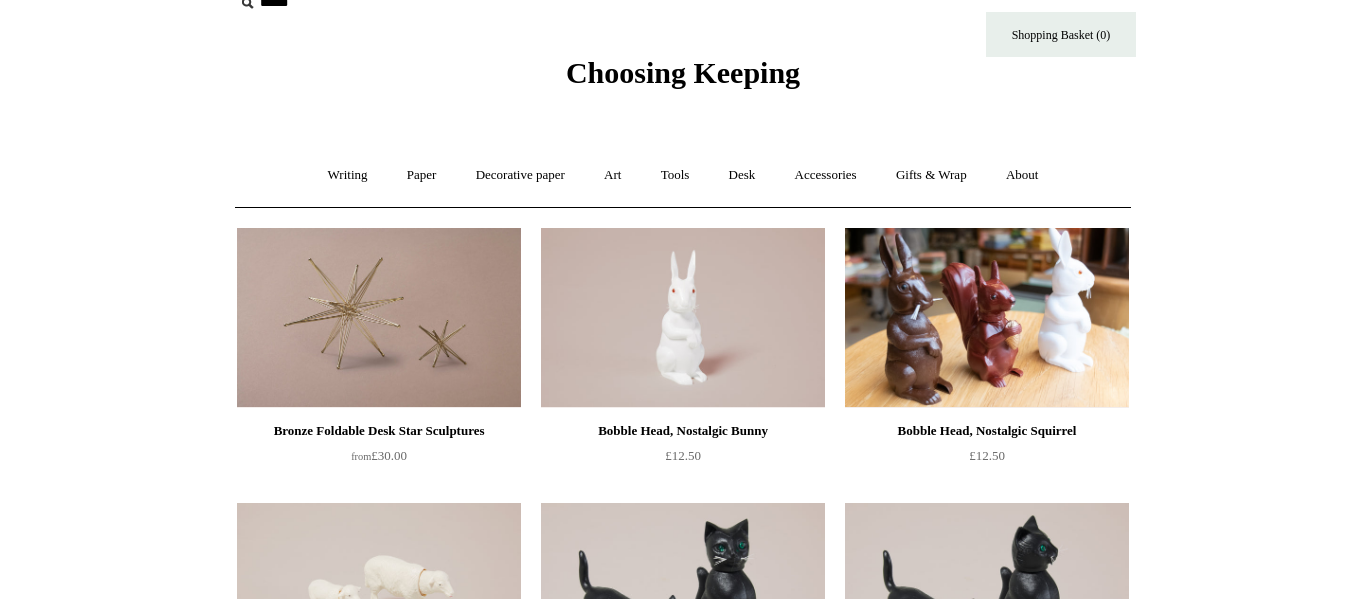 scroll, scrollTop: 13, scrollLeft: 0, axis: vertical 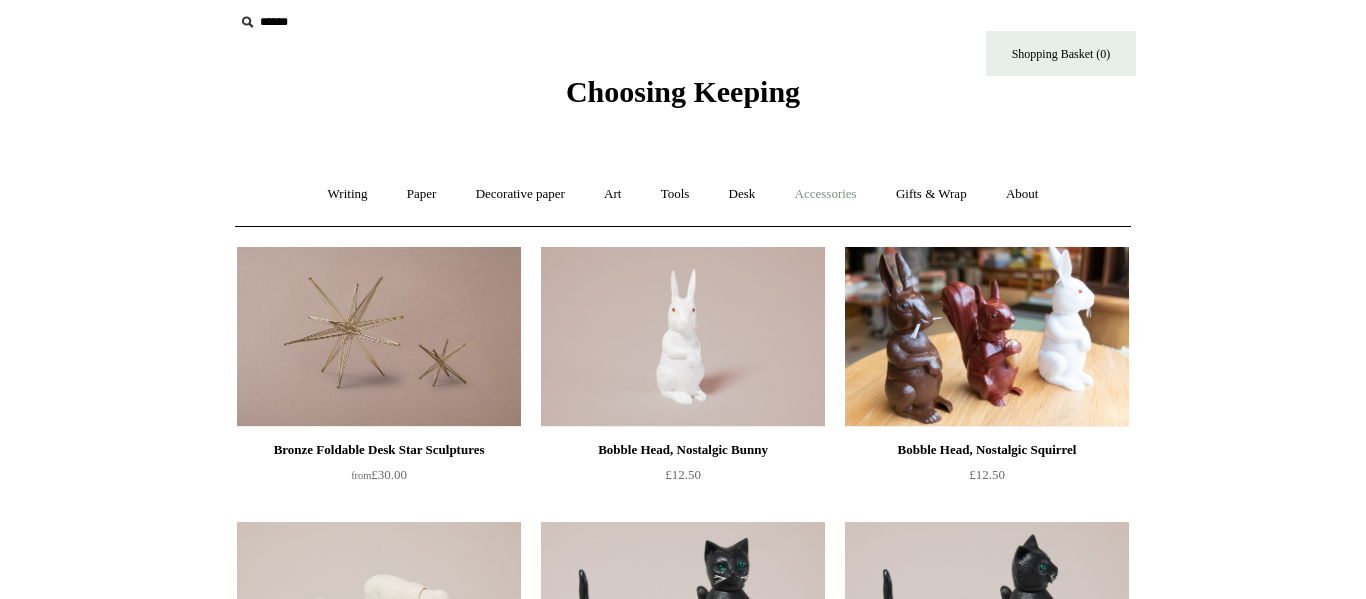click on "Accessories +" at bounding box center [826, 194] 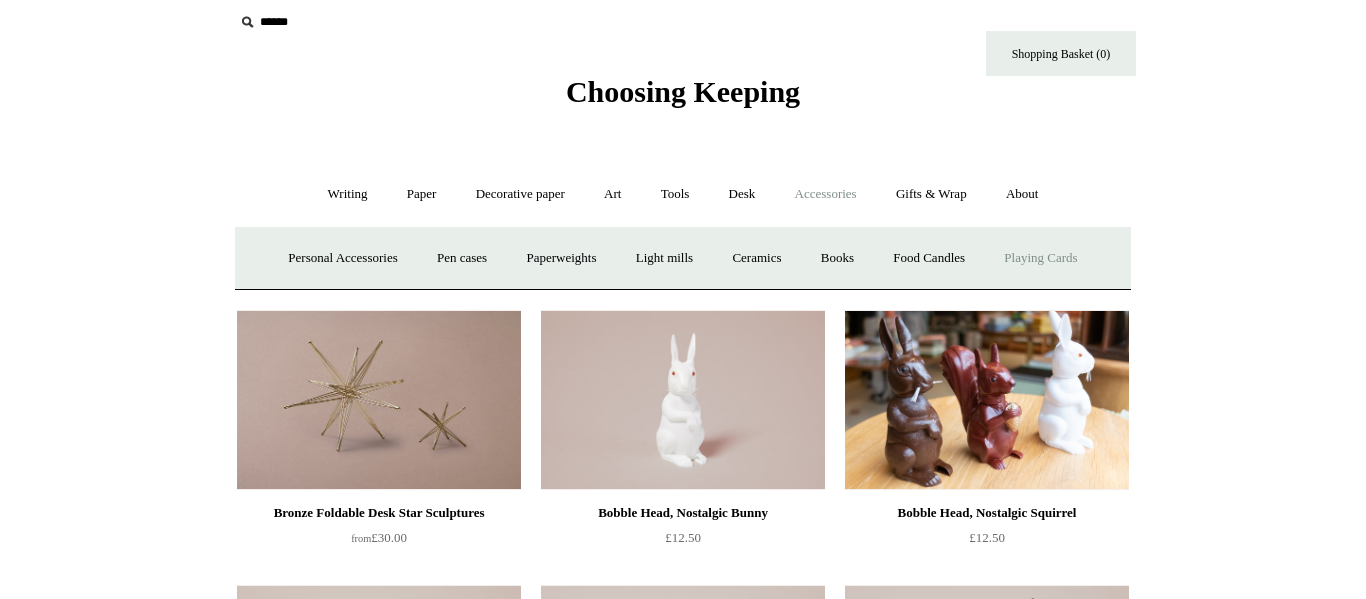 click on "Playing Cards" at bounding box center (1040, 258) 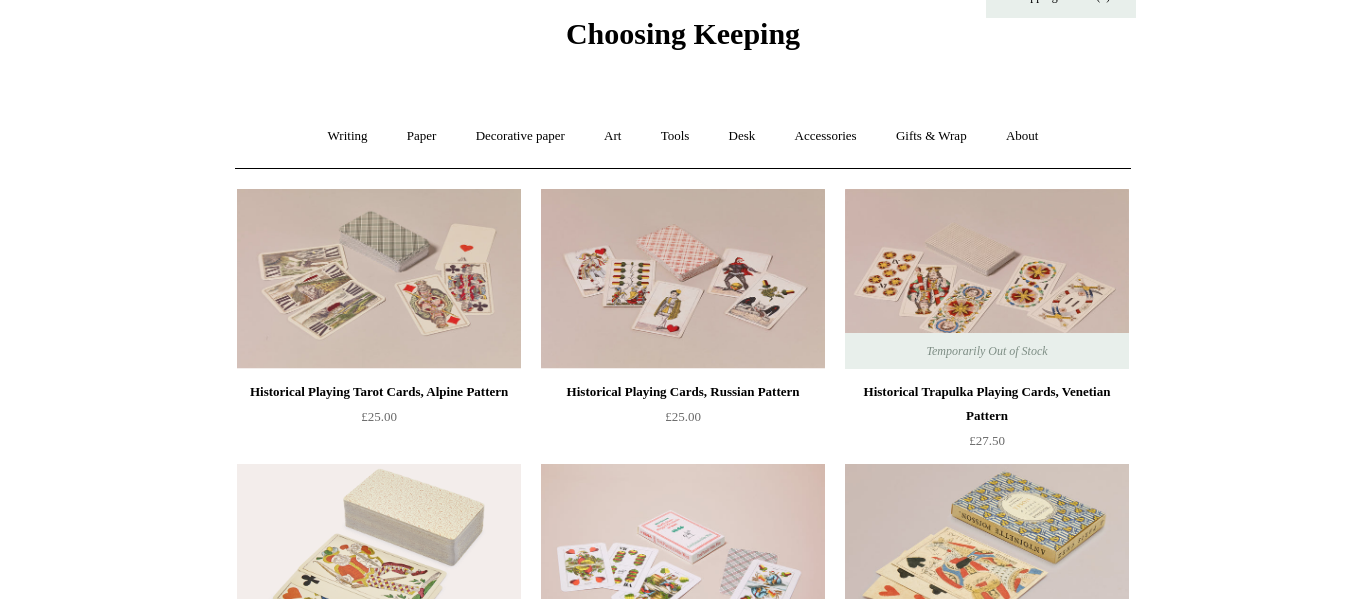 scroll, scrollTop: 0, scrollLeft: 0, axis: both 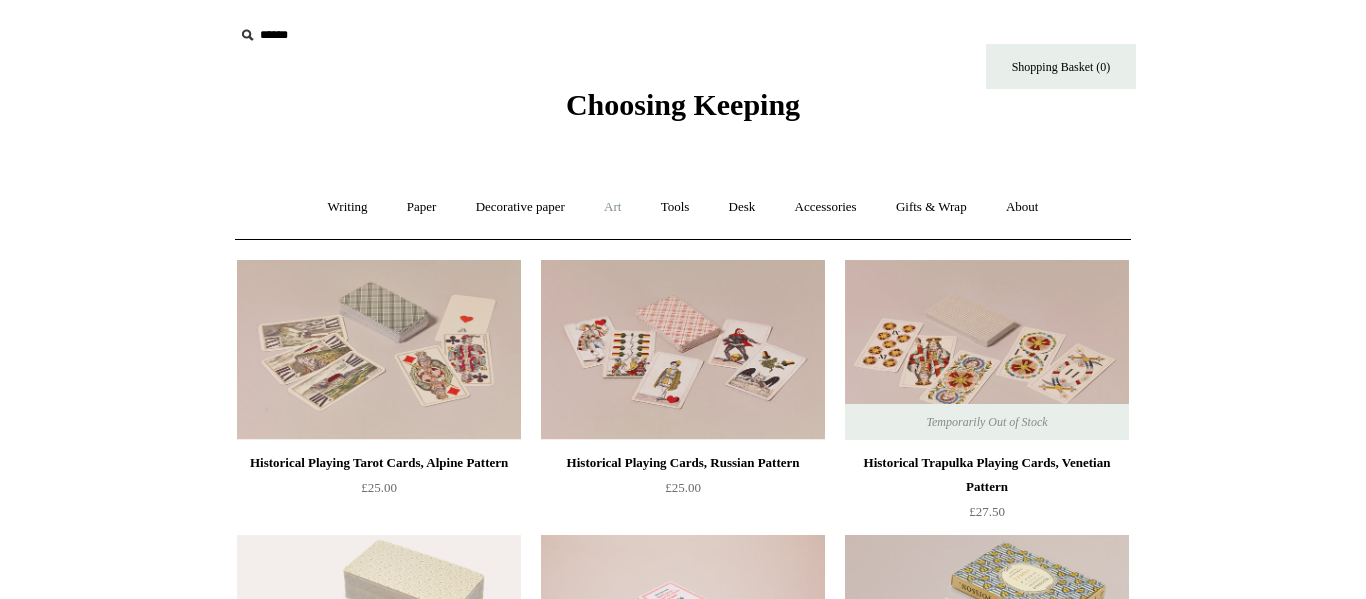 click on "Art +" at bounding box center [612, 207] 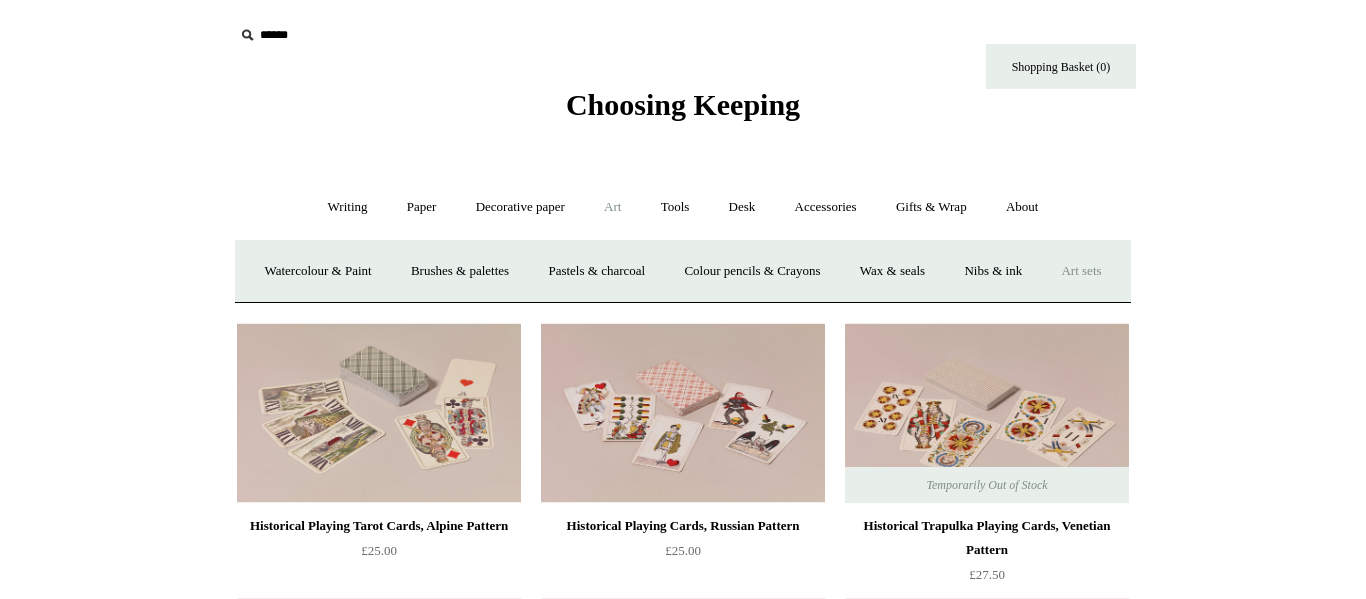 click on "Art sets" at bounding box center [1081, 271] 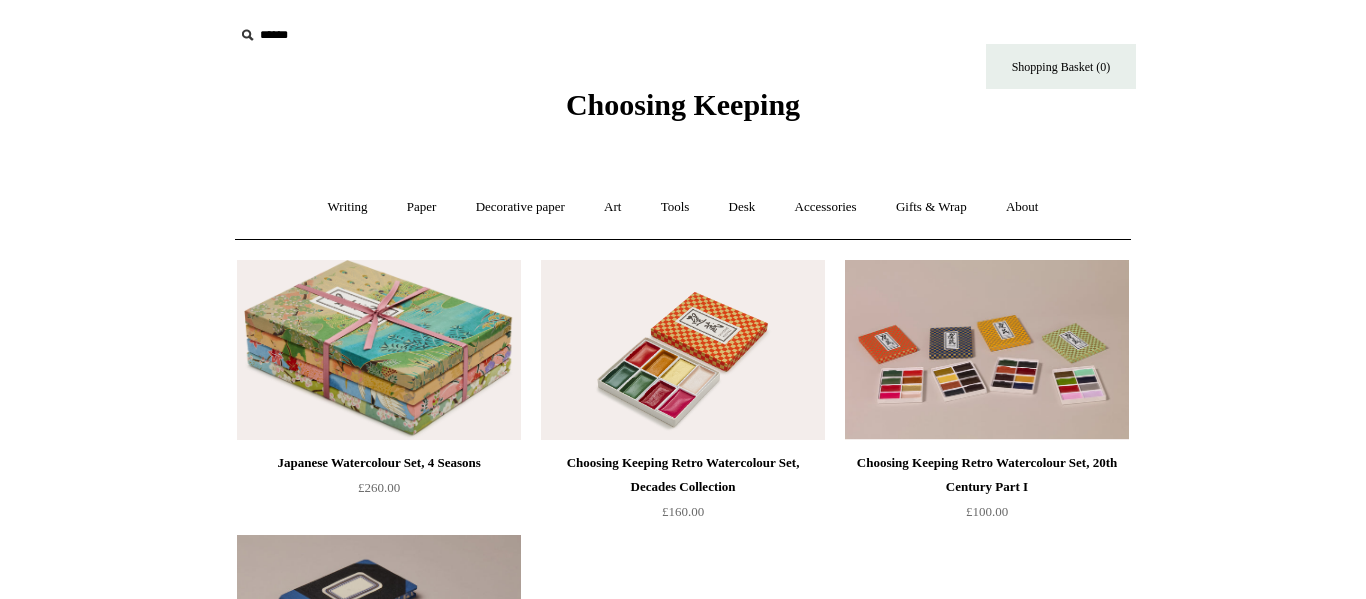 scroll, scrollTop: 0, scrollLeft: 0, axis: both 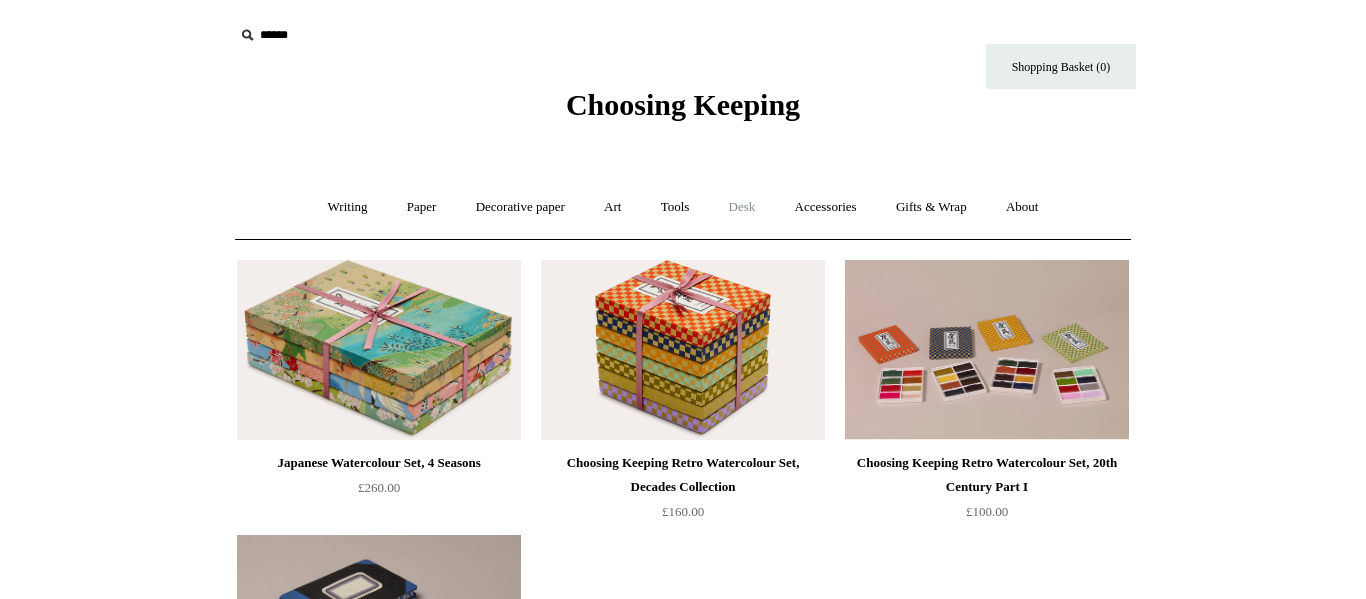 click on "Desk +" at bounding box center [742, 207] 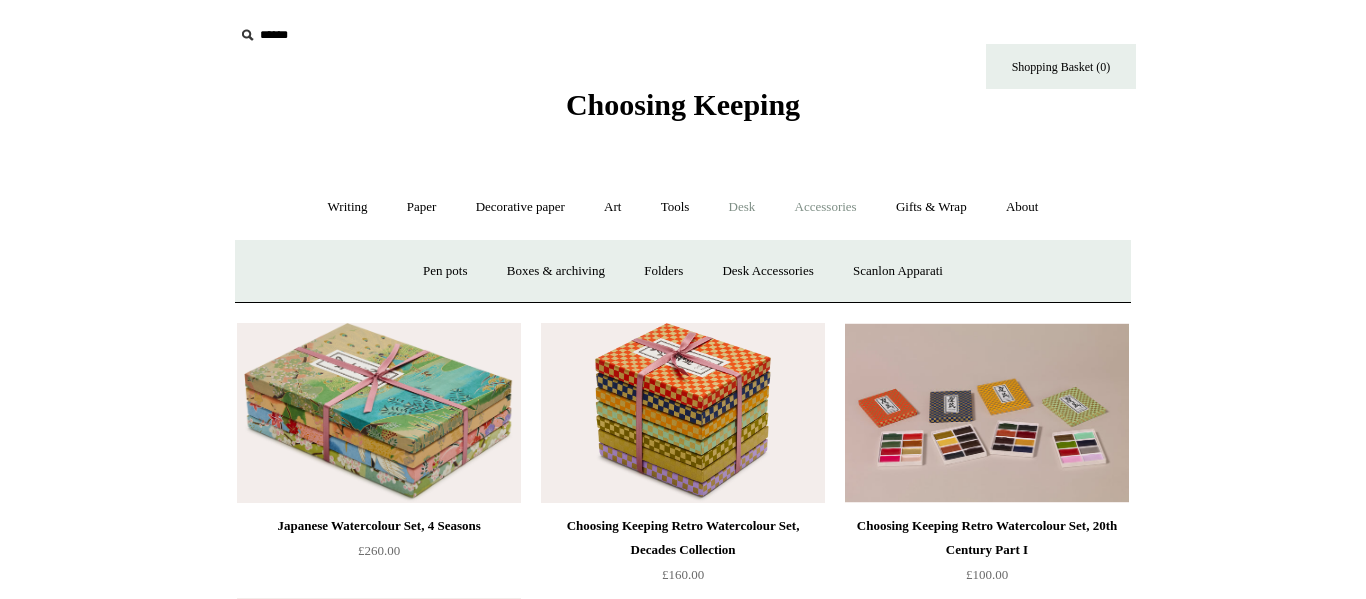 click on "Accessories +" at bounding box center (826, 207) 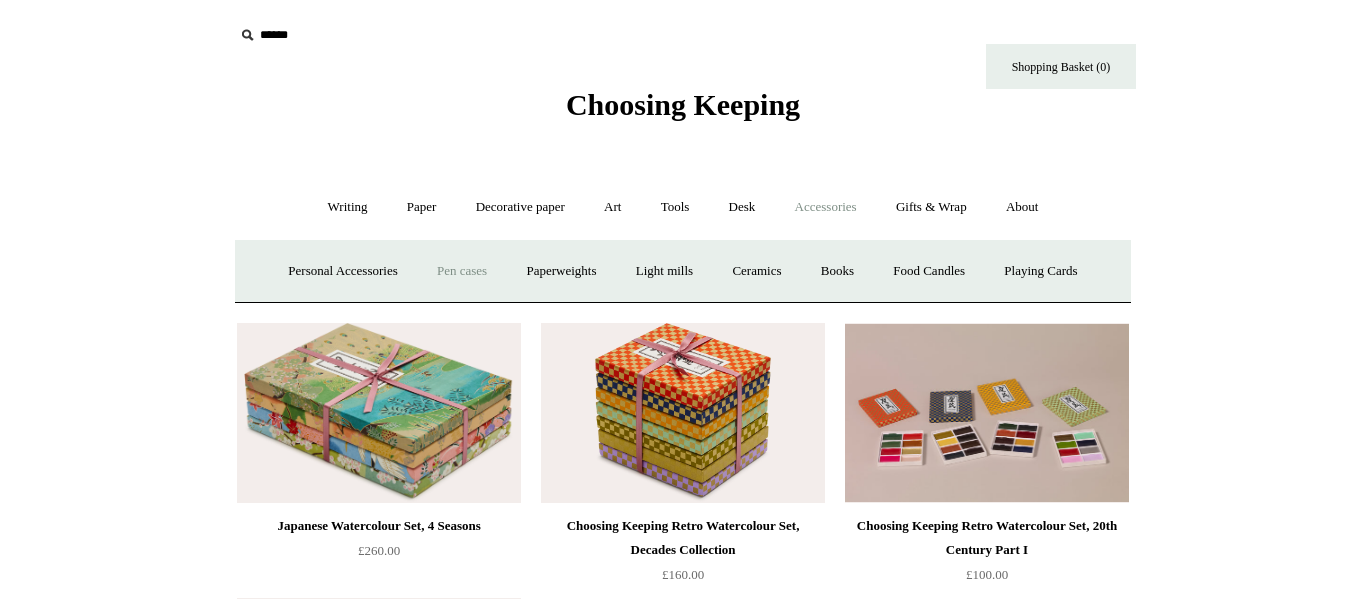click on "Pen cases" at bounding box center [462, 271] 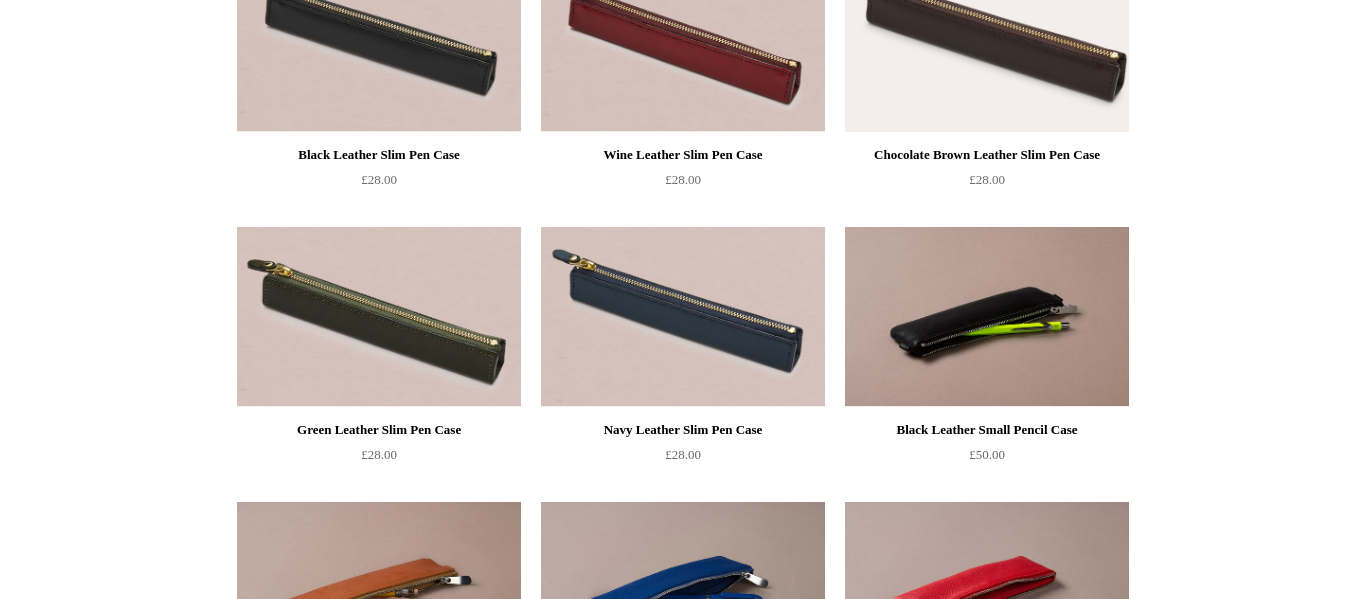 scroll, scrollTop: 0, scrollLeft: 0, axis: both 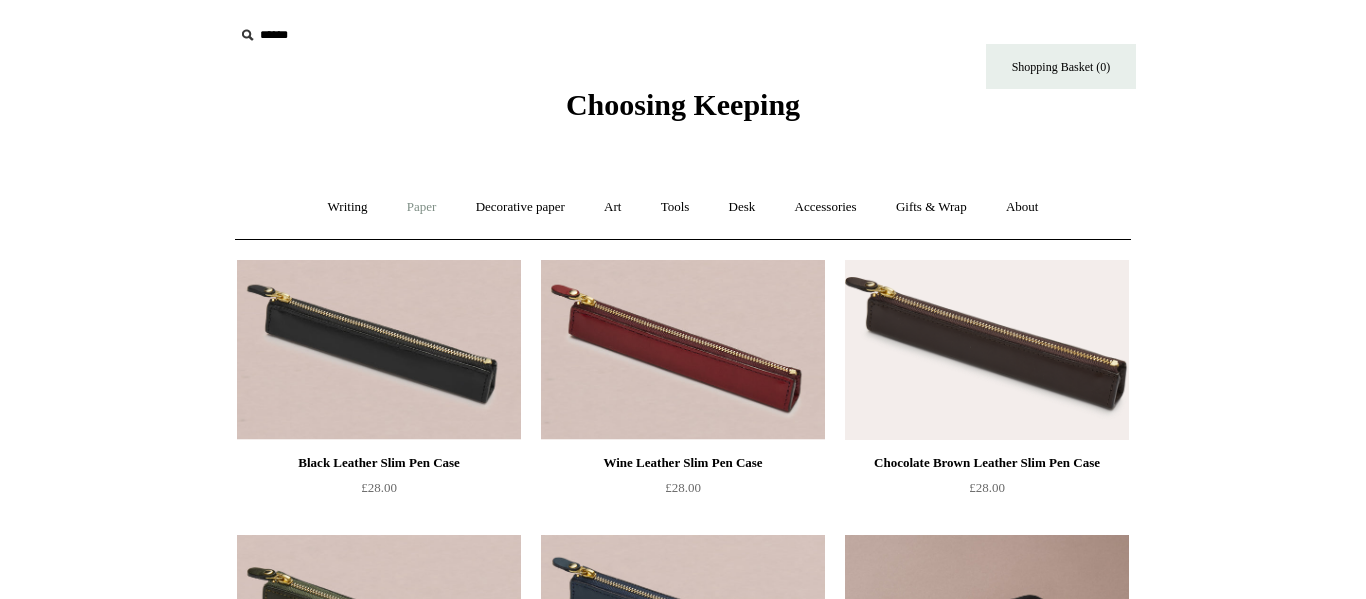 click on "Paper +" at bounding box center [422, 207] 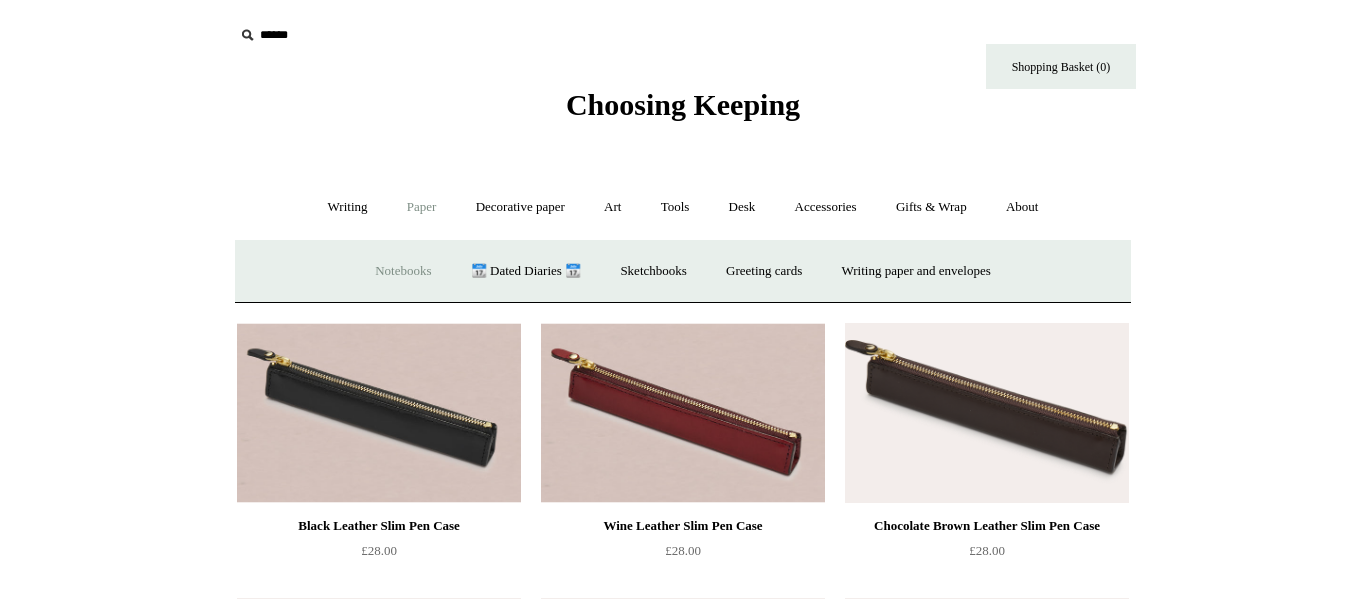 click on "Notebooks +" at bounding box center [403, 271] 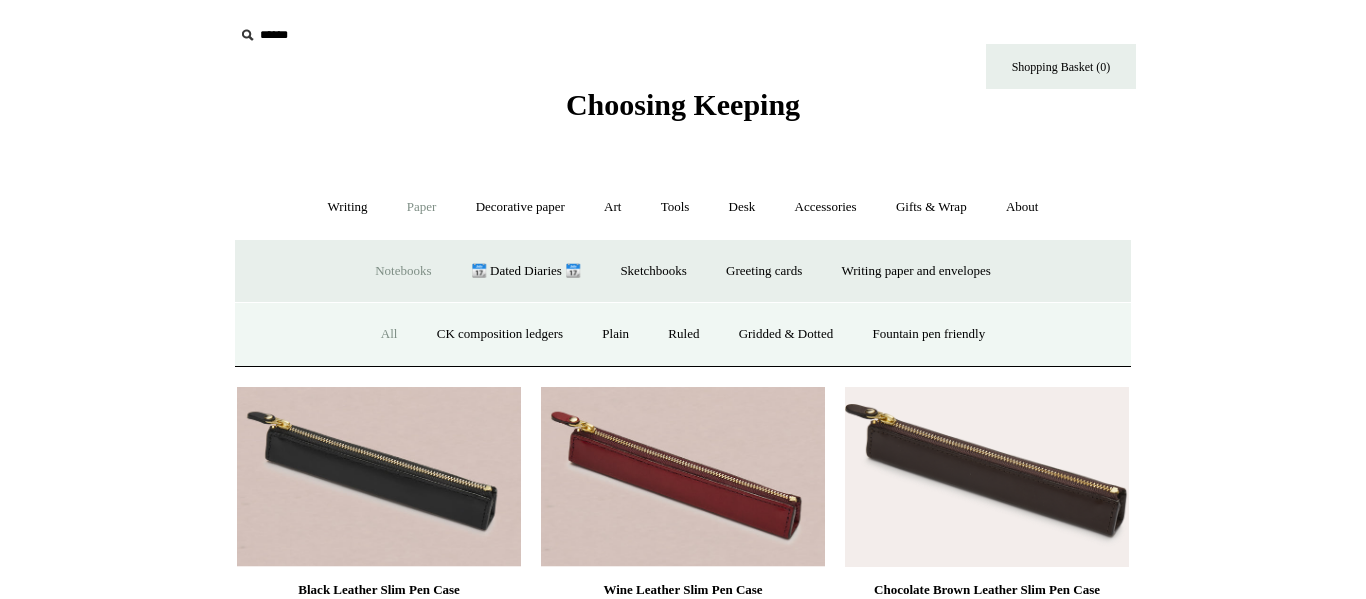 click on "All" at bounding box center (389, 334) 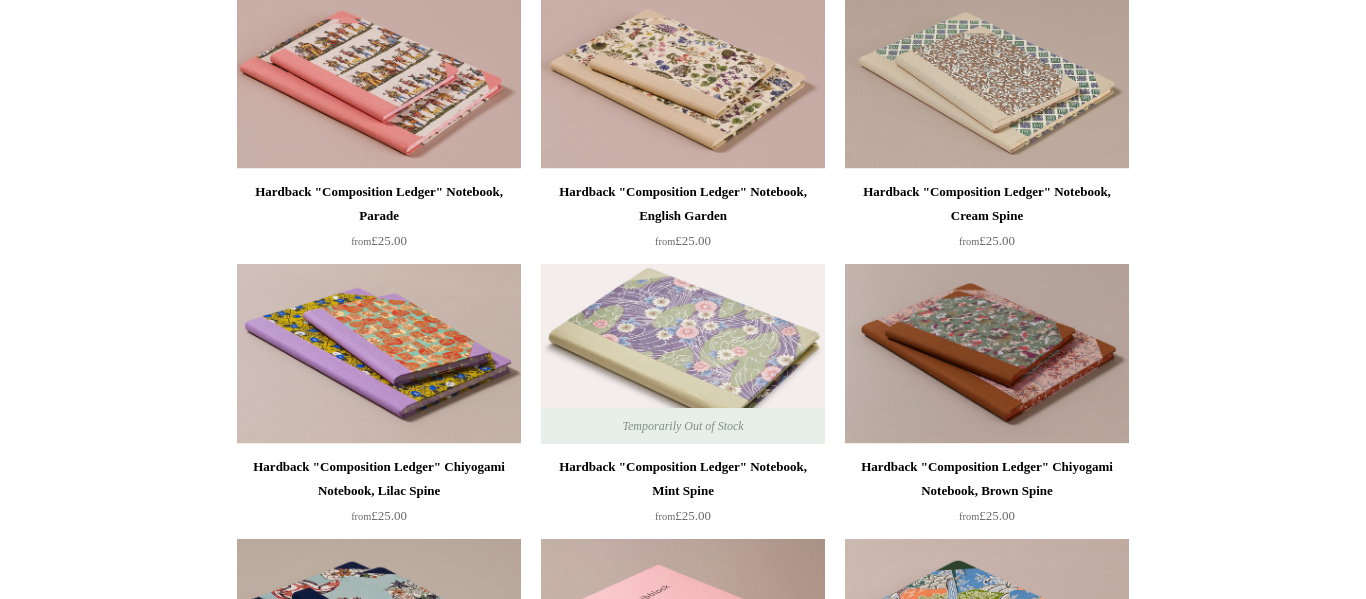 scroll, scrollTop: 0, scrollLeft: 0, axis: both 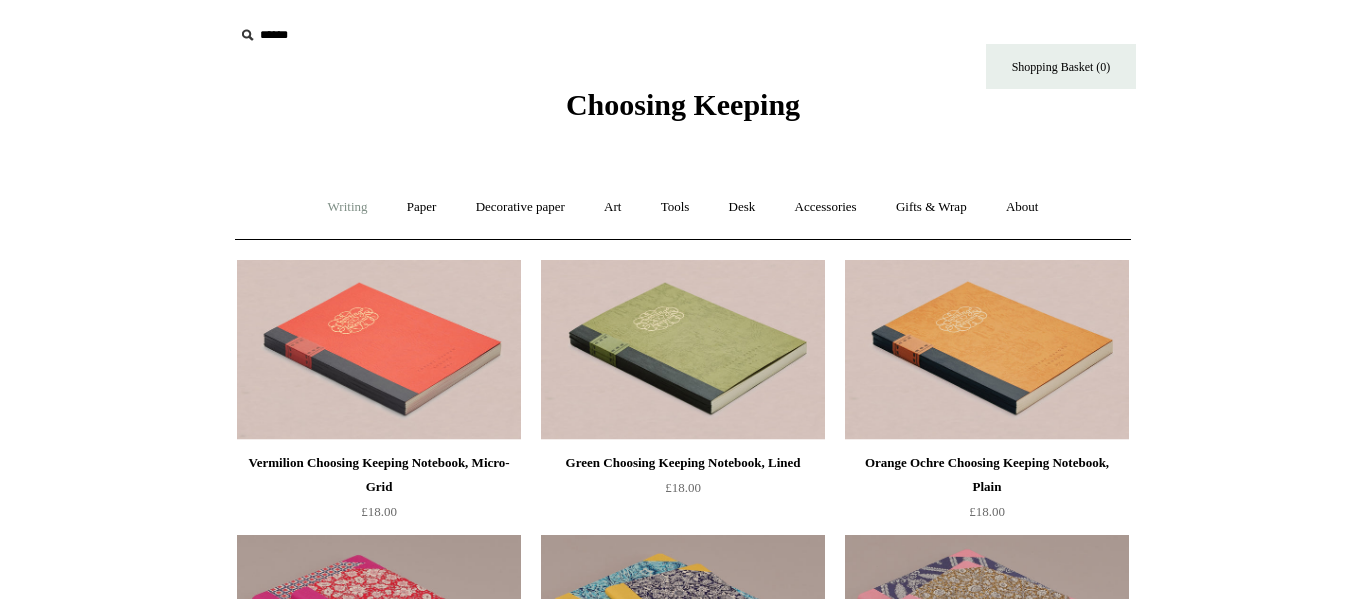click on "Writing +" at bounding box center [348, 207] 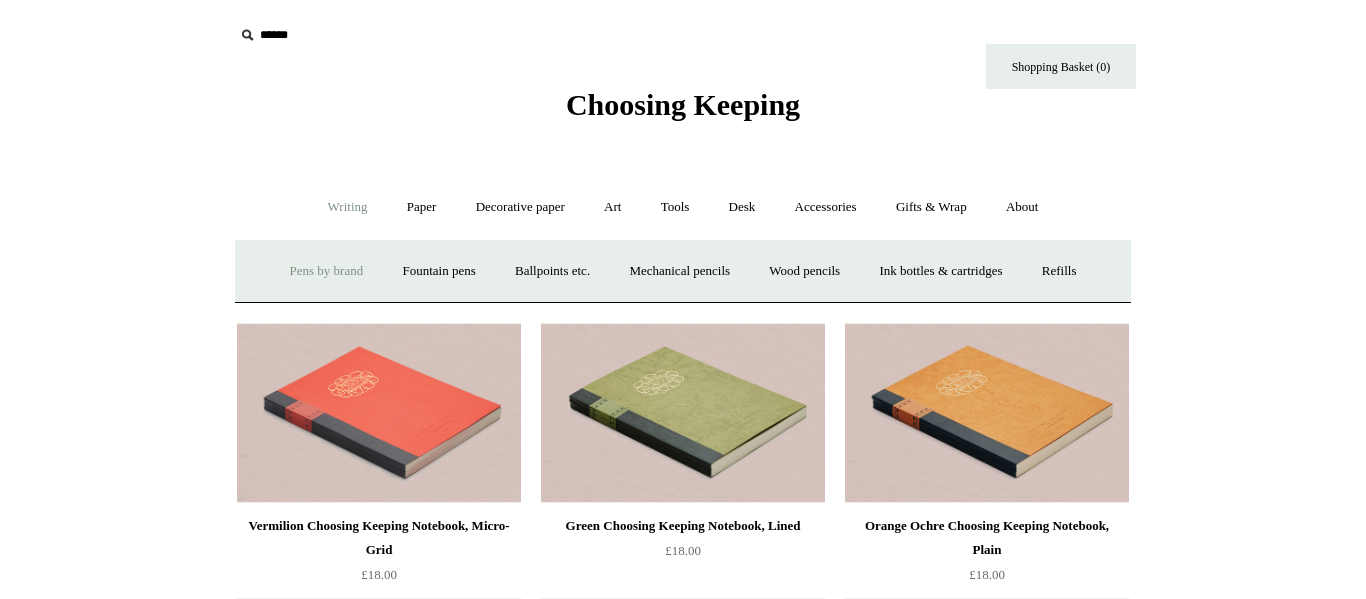 click on "Pens by brand +" at bounding box center [327, 271] 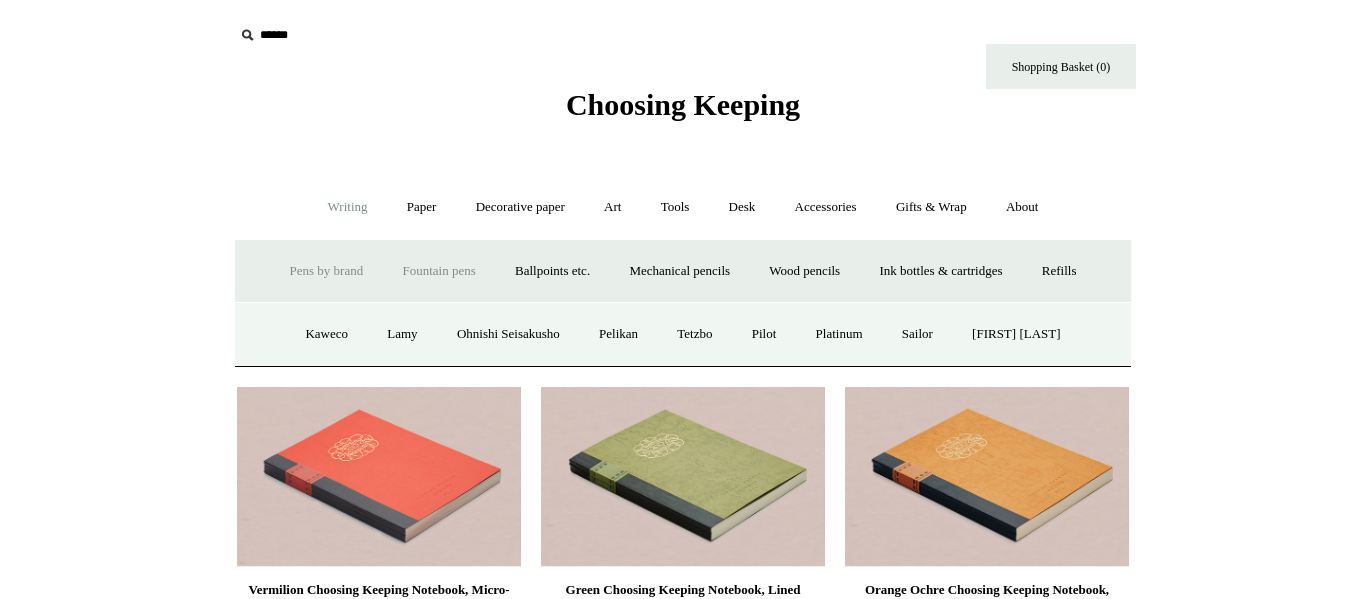click on "Fountain pens +" at bounding box center (438, 271) 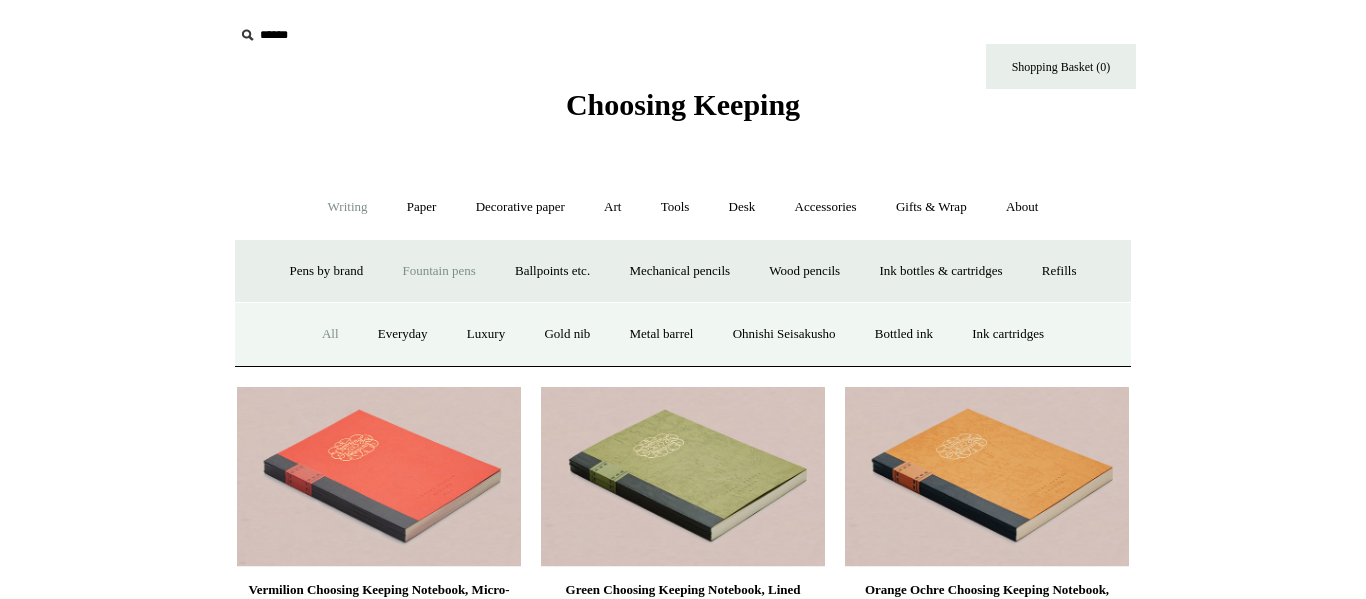 click on "All" at bounding box center (330, 334) 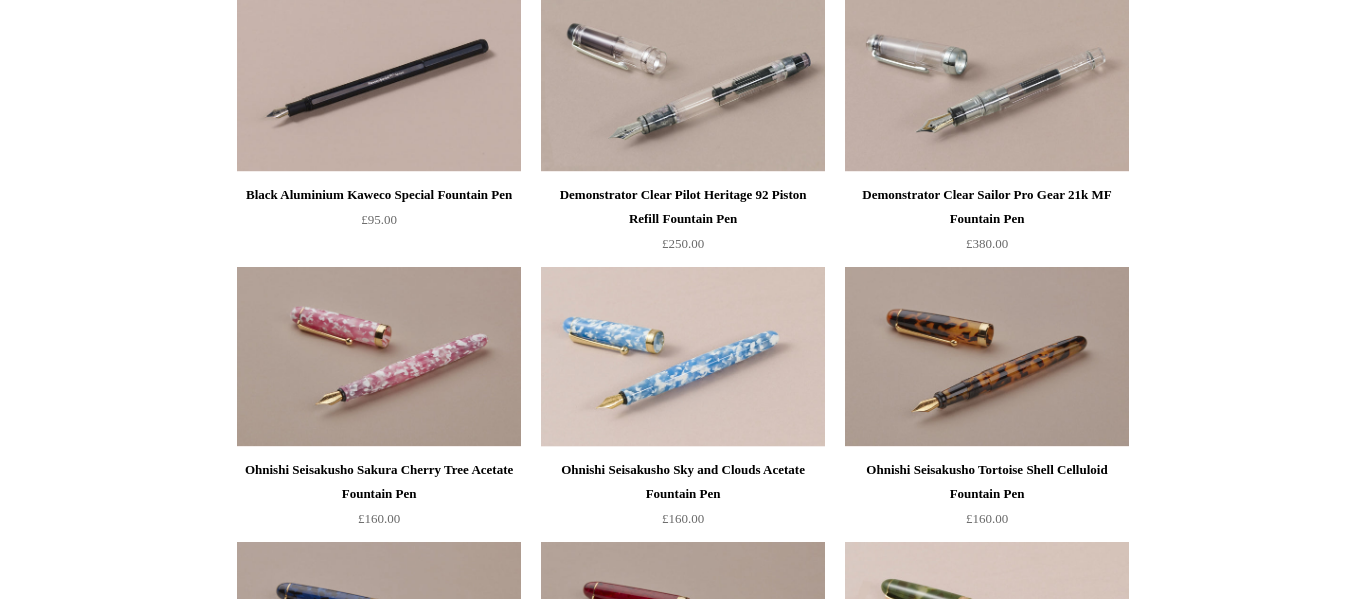 scroll, scrollTop: 3846, scrollLeft: 0, axis: vertical 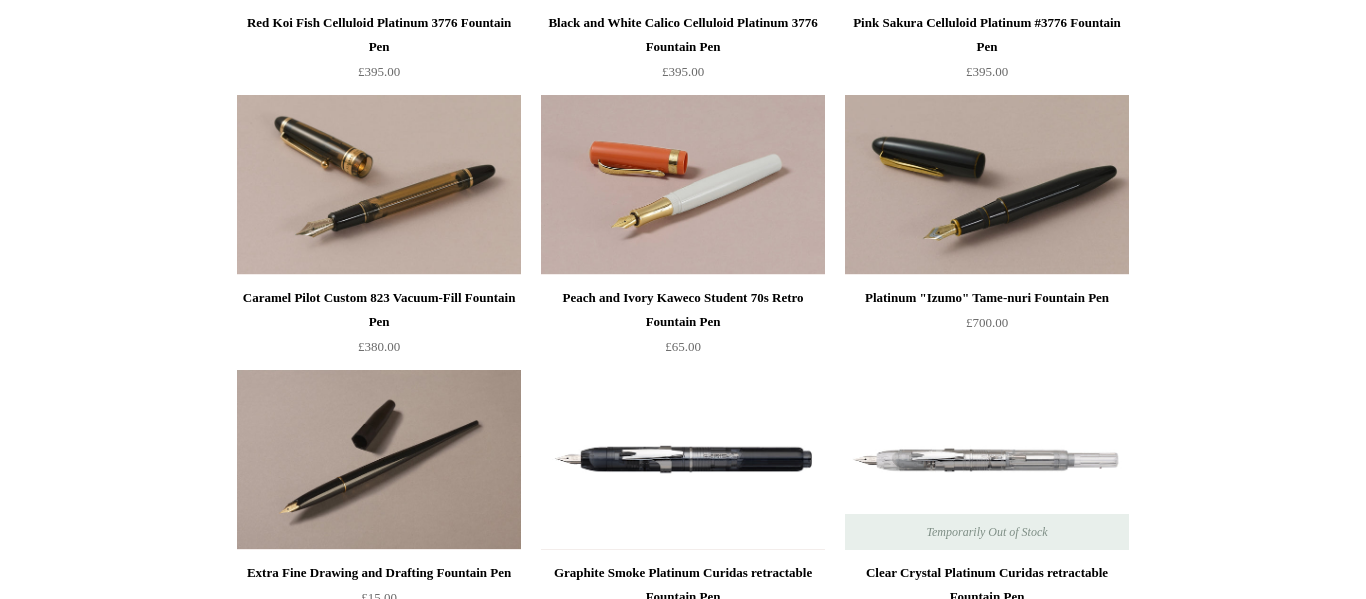 click on "Menu
Choosing Keeping
*
Shipping Information
Shopping Basket (0)
*
⤺
+ +" at bounding box center (683, -424) 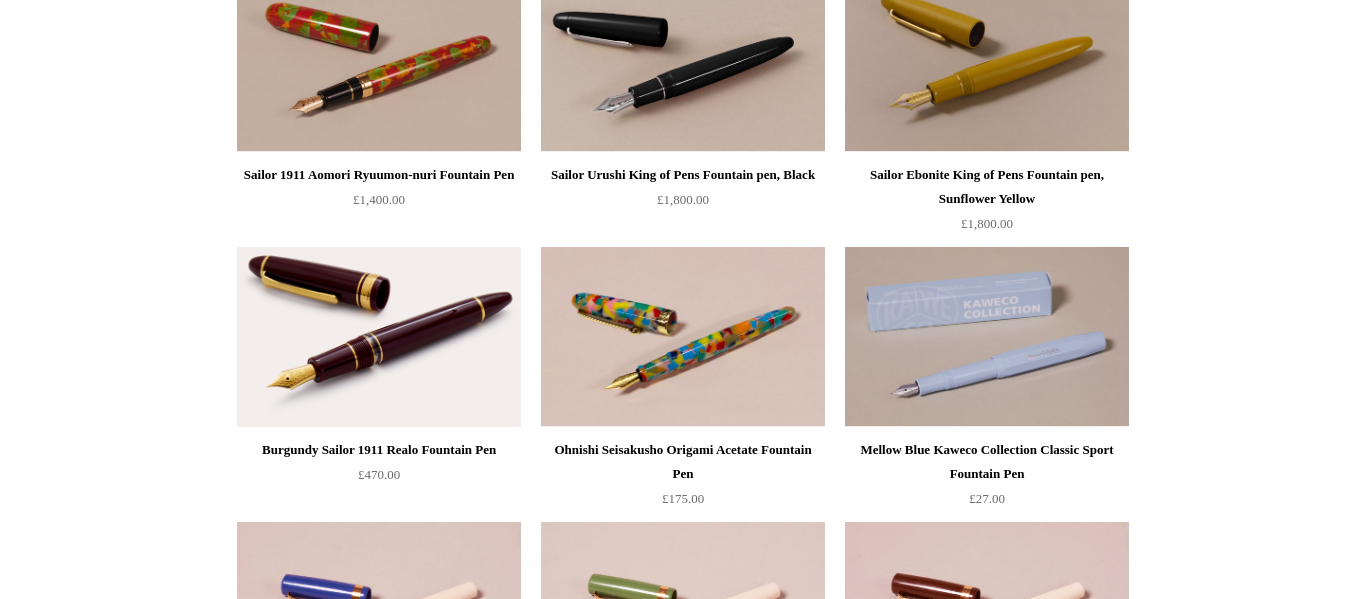 scroll, scrollTop: 6344, scrollLeft: 0, axis: vertical 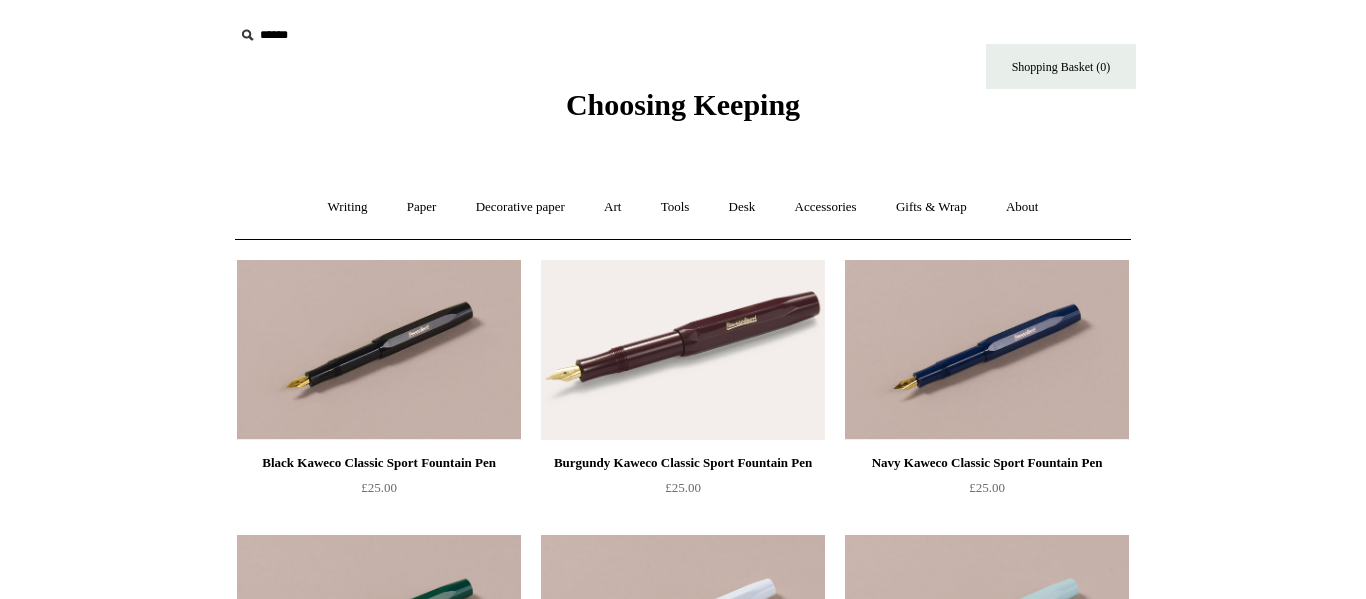click on "Choosing Keeping" at bounding box center (683, 104) 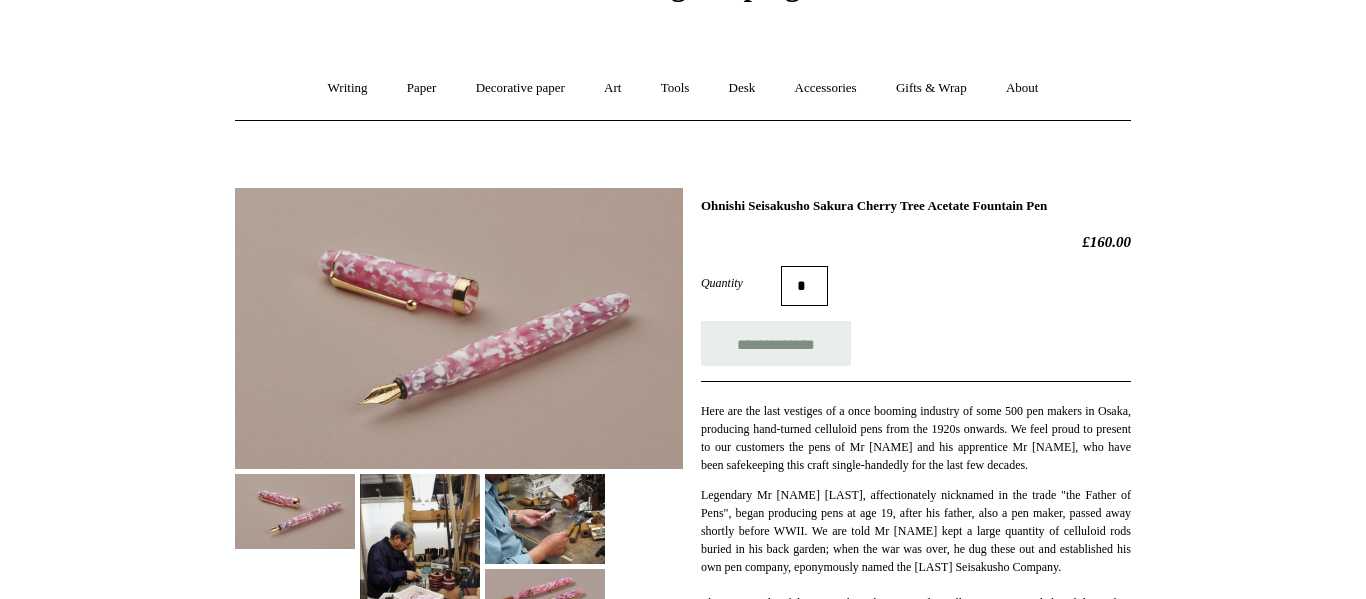 scroll, scrollTop: 127, scrollLeft: 0, axis: vertical 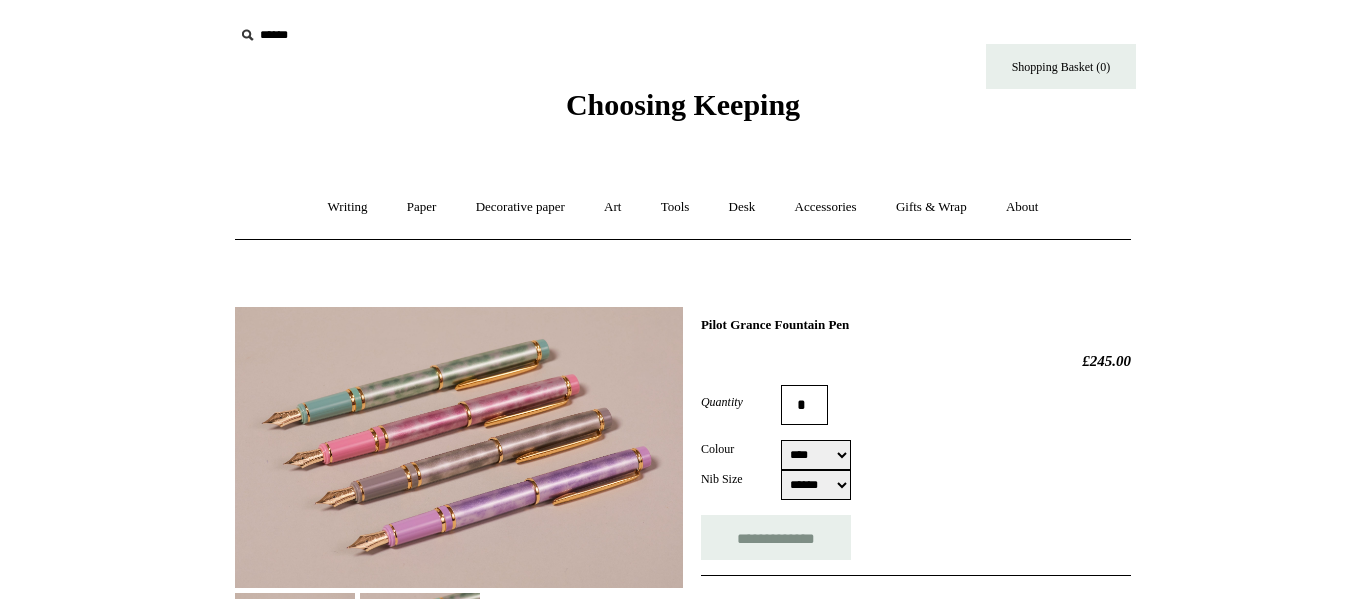 select on "******" 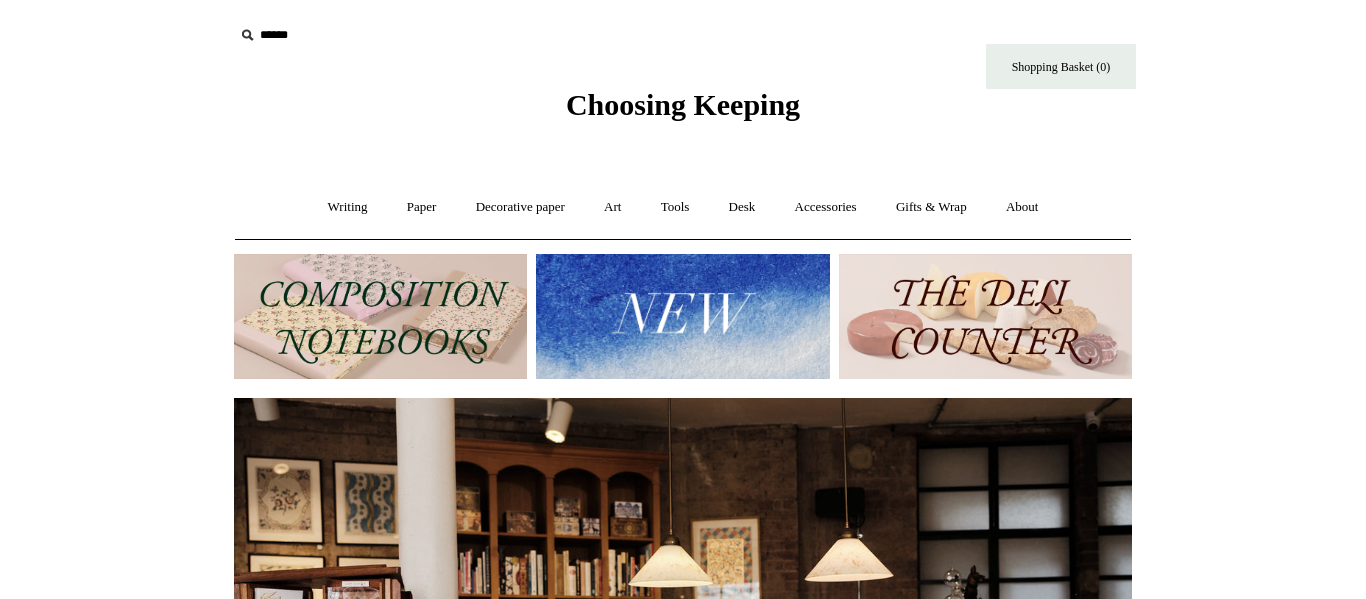 scroll, scrollTop: 0, scrollLeft: 0, axis: both 